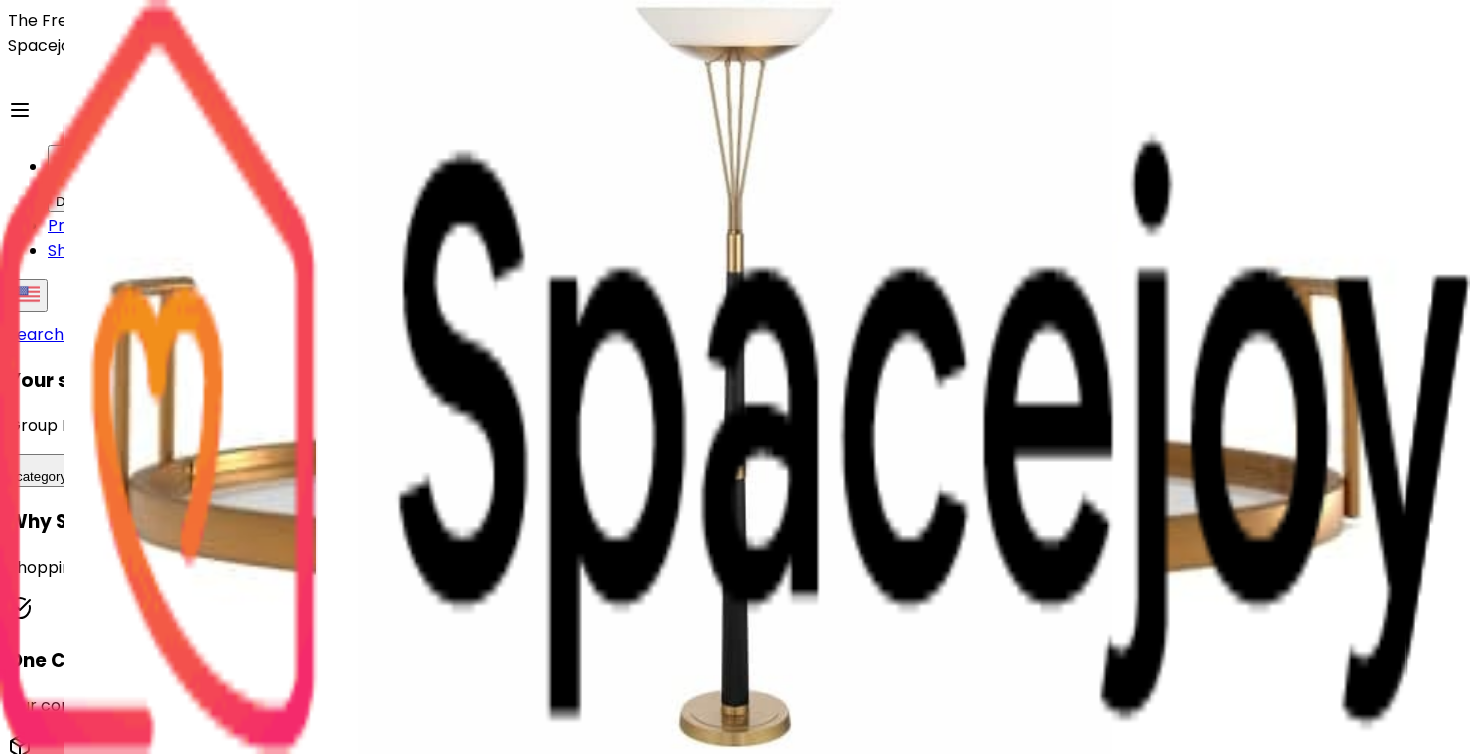 scroll, scrollTop: 7806, scrollLeft: 0, axis: vertical 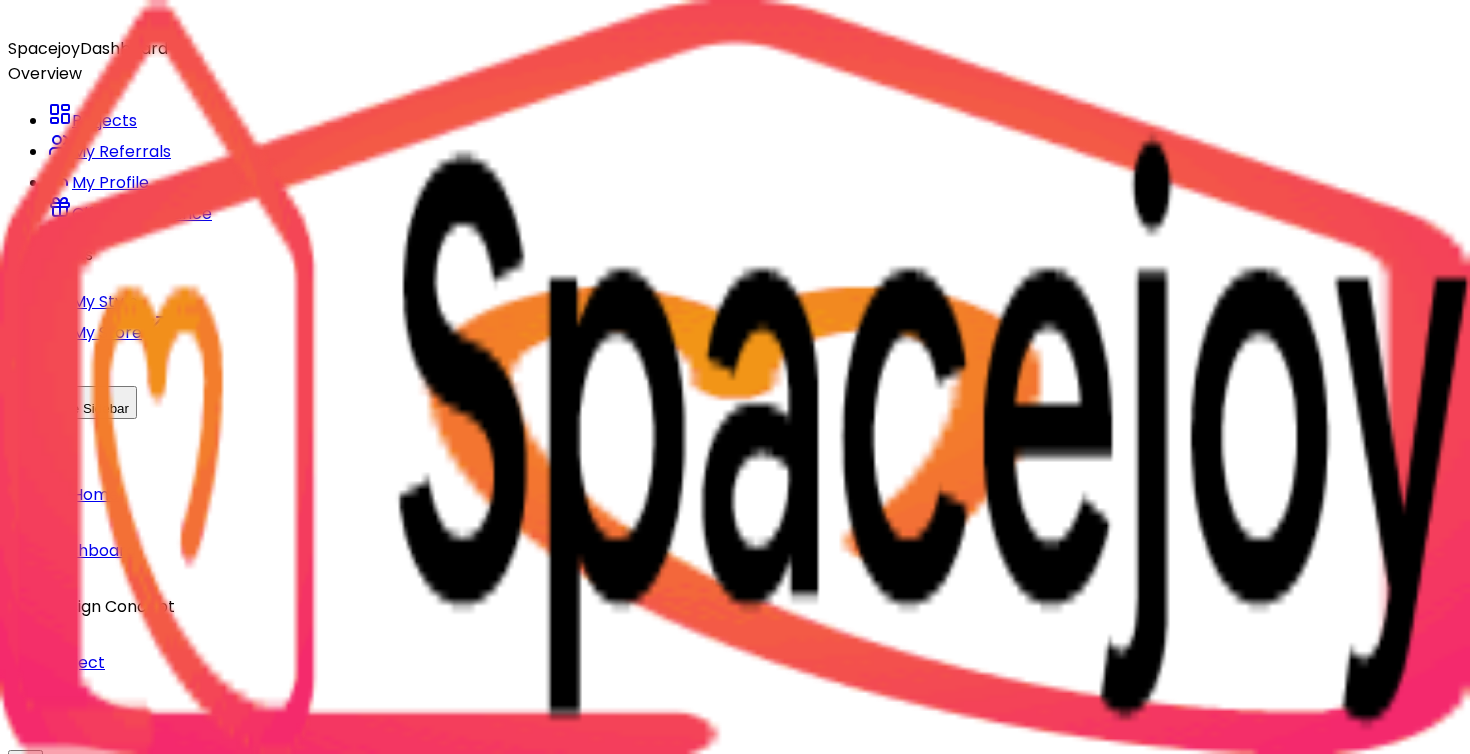 click at bounding box center (8768, 1085) 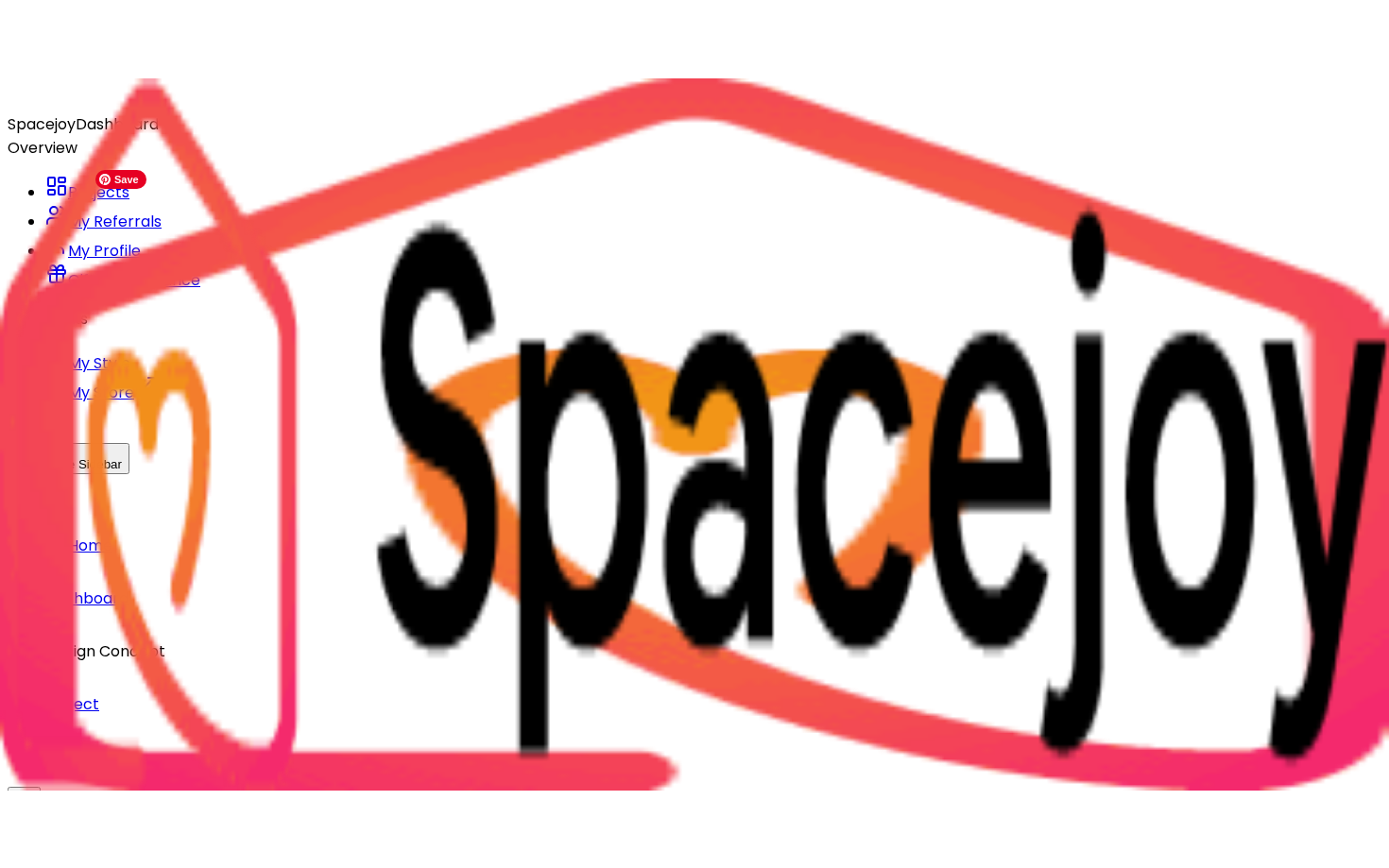 scroll, scrollTop: 60, scrollLeft: 0, axis: vertical 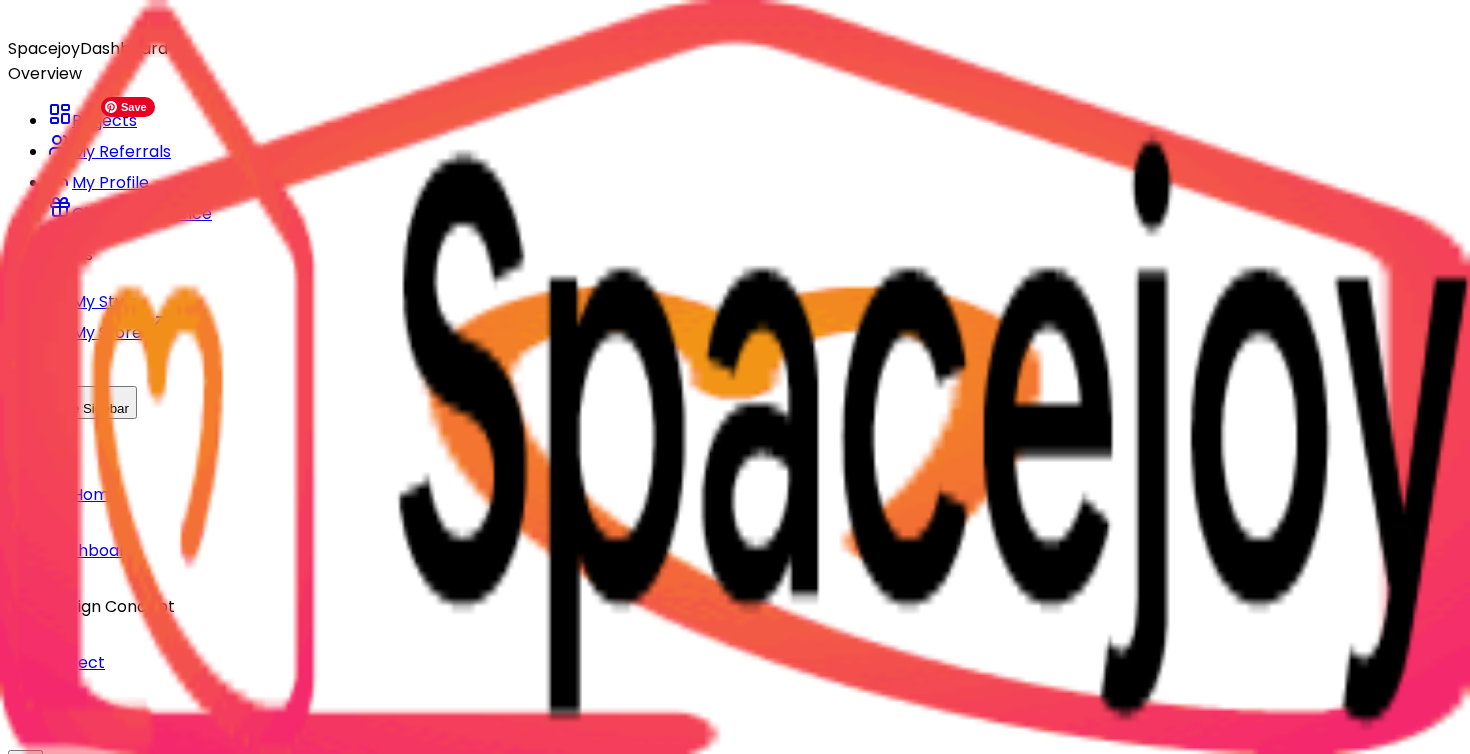 click at bounding box center [20, 1097] 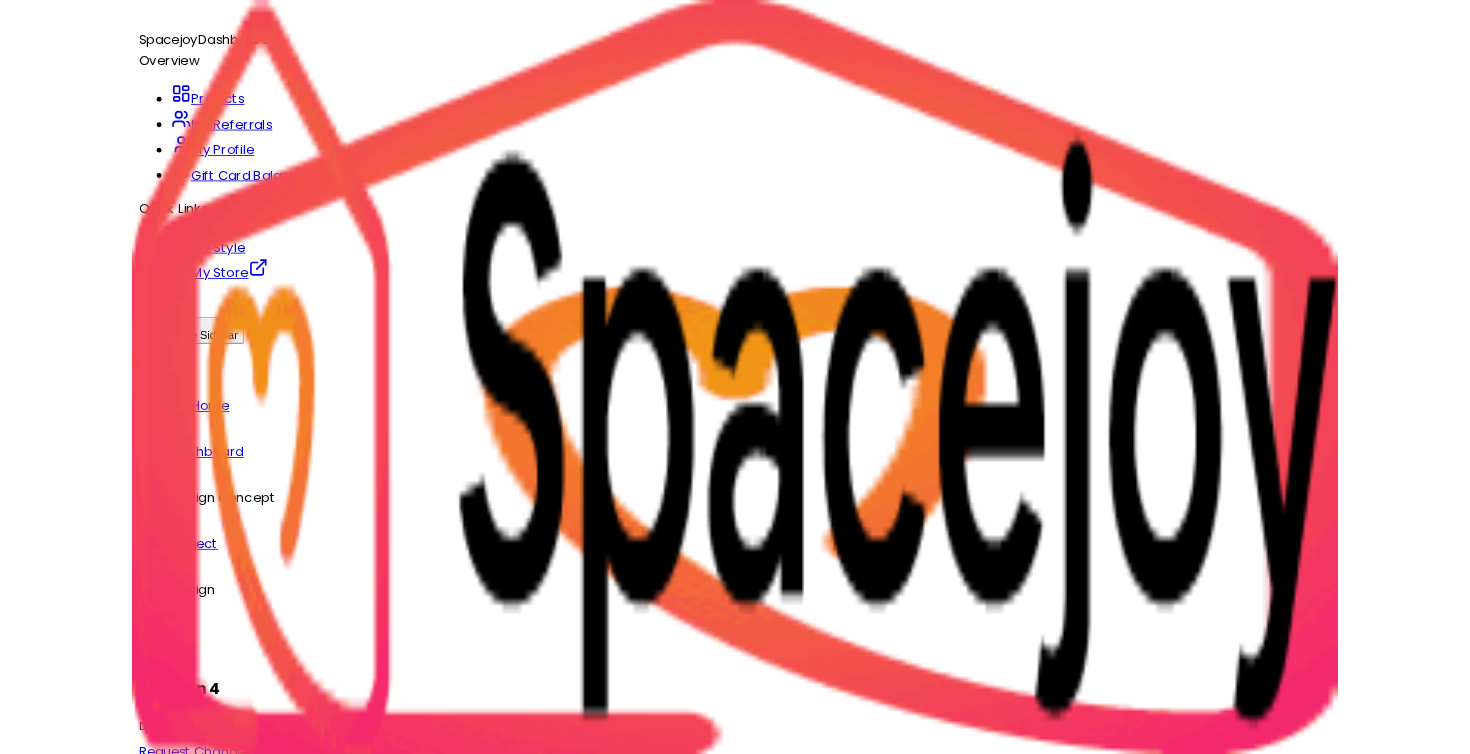 scroll, scrollTop: 8587, scrollLeft: 0, axis: vertical 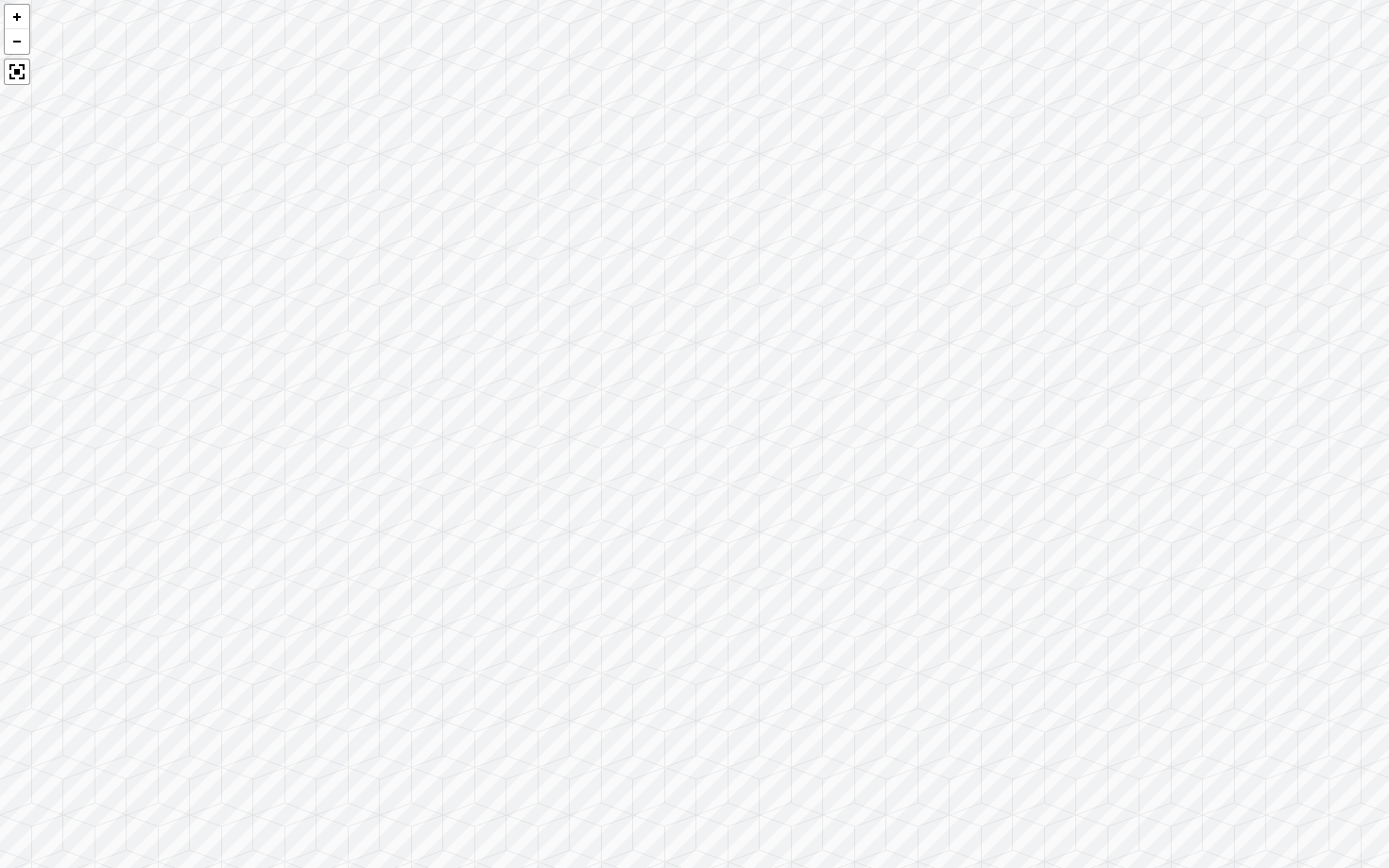 click at bounding box center [694, 434] 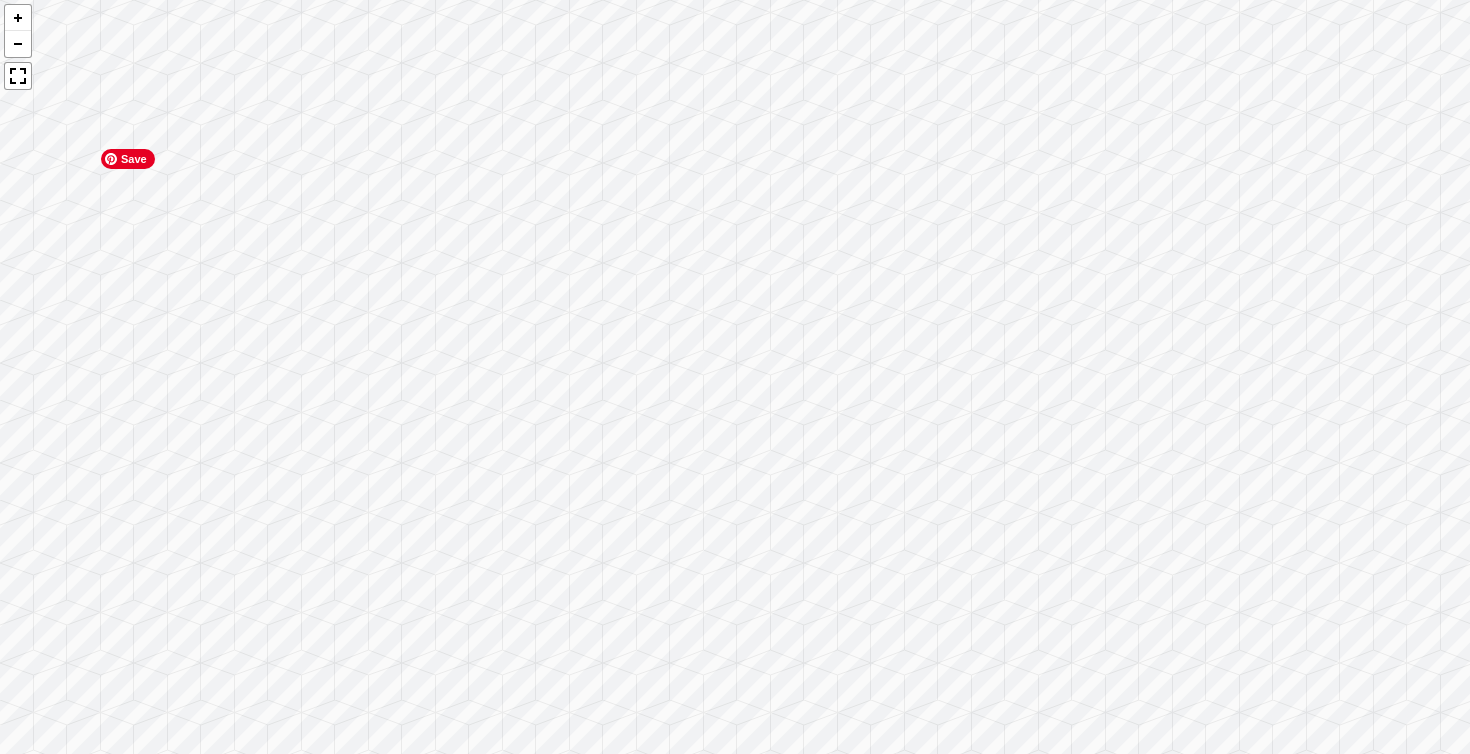 scroll, scrollTop: 8749, scrollLeft: 0, axis: vertical 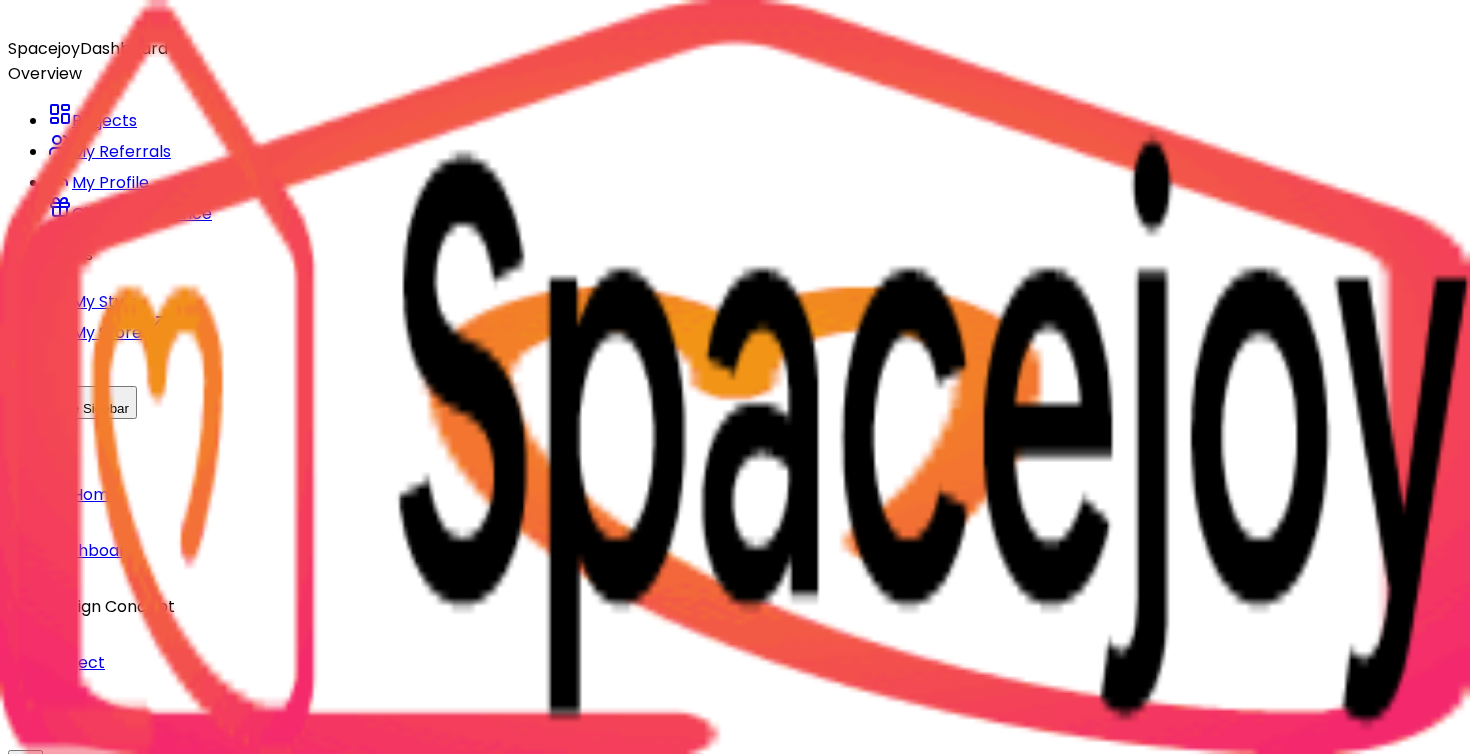 click at bounding box center [8768, 1085] 